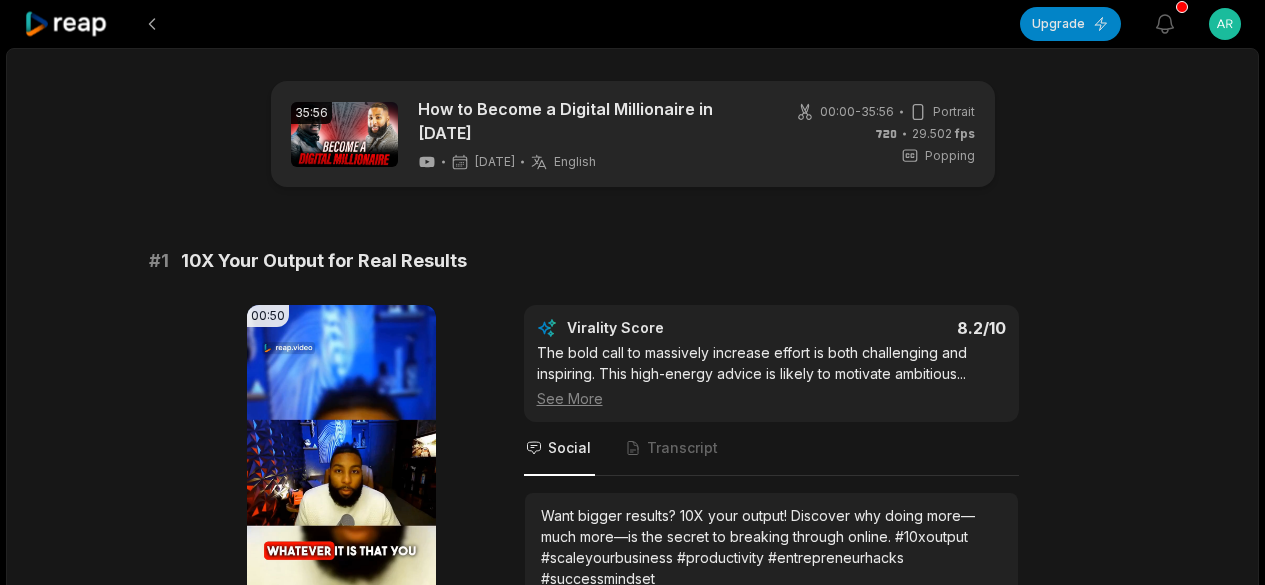 scroll, scrollTop: 70, scrollLeft: 0, axis: vertical 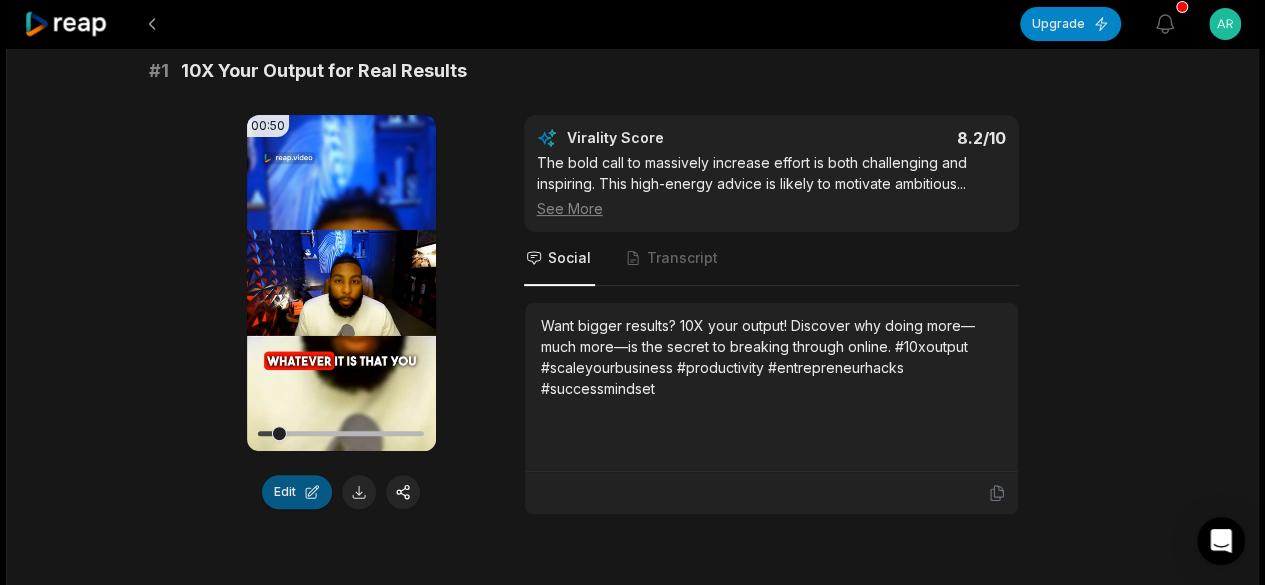 click on "Edit" at bounding box center (297, 492) 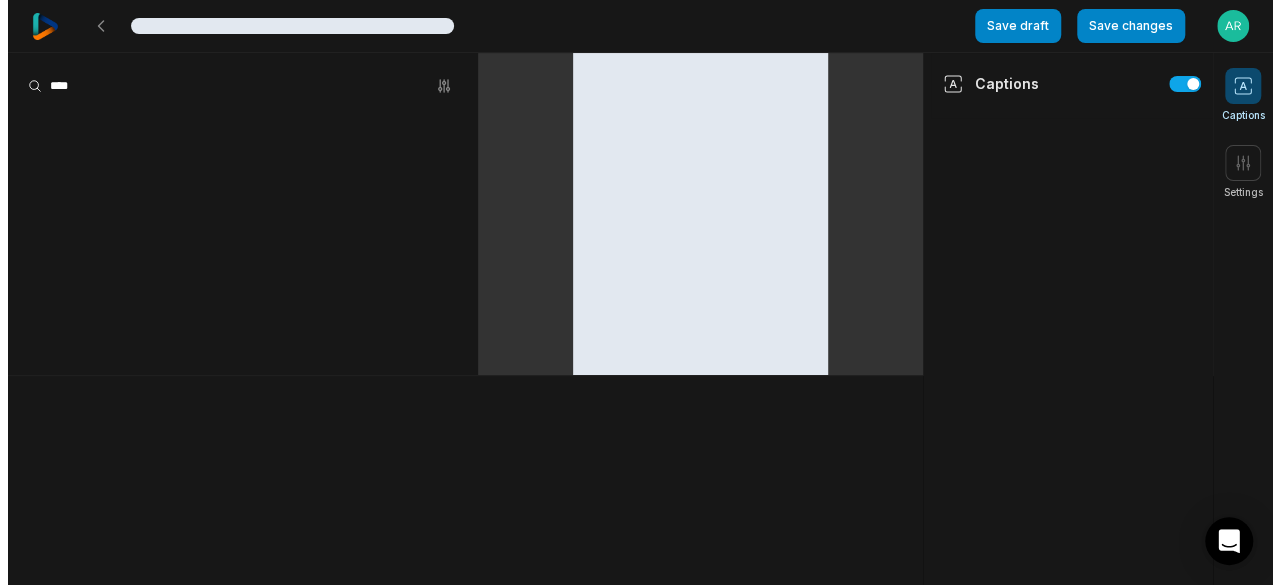 scroll, scrollTop: 0, scrollLeft: 0, axis: both 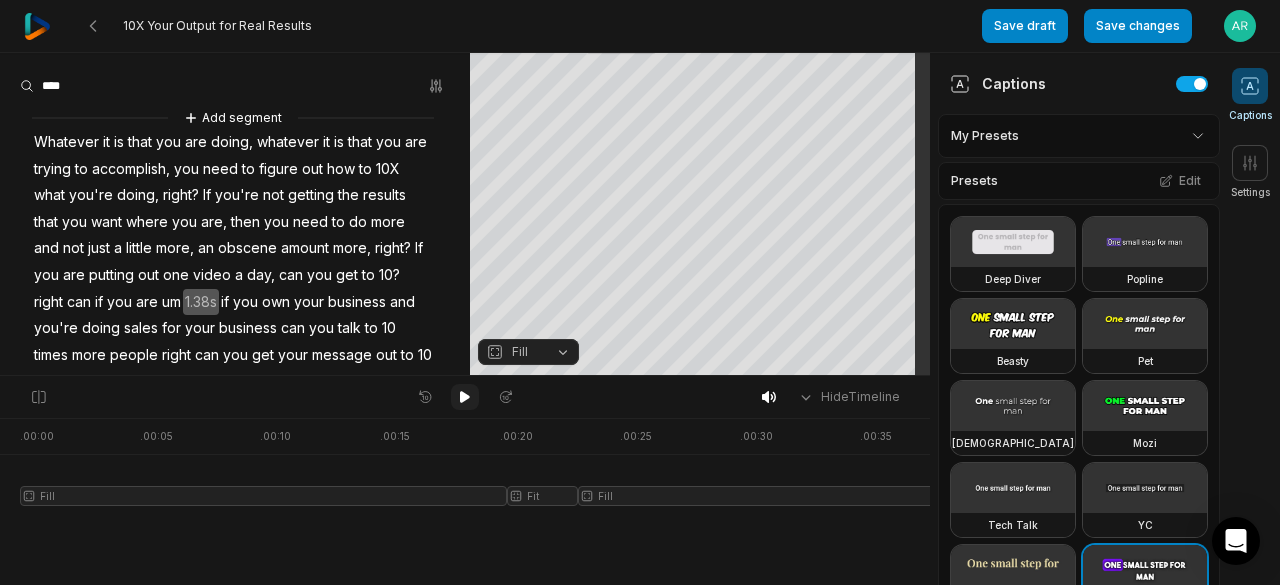 click 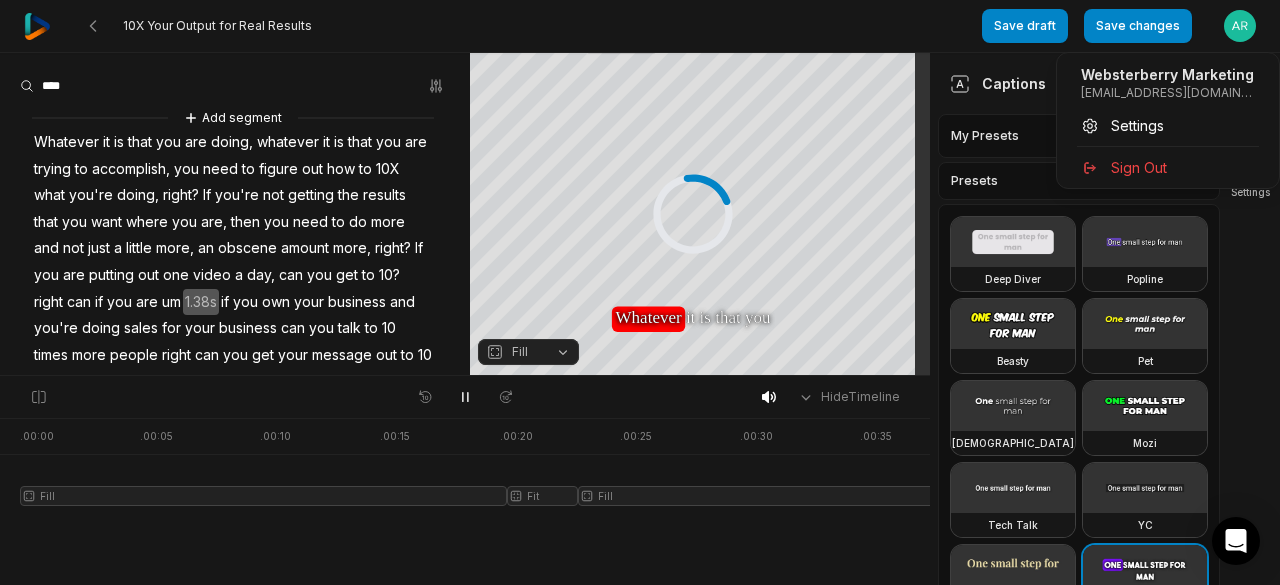 click on "10X Your Output for Real Results Save draft Save changes Open user menu Captions Settings Your browser does not support mp4 format. Your browser does not support mp4 format. Whatever Whatever Whatever   it it   is is   that that   you you are are   doing, doing,   whatever whatever   it it is is   that that   you you   are are   trying trying to to   accomplish, accomplish,   you you need need to to   figure figure   out out   how how   to to 10X 10X what what   you're you're   doing, doing, right? right? If If   you're you're   not not   getting getting the the   results results   that that   you you want want where where   you you   are, are,   then then you you need need   to to   do do   more more   and and not not just just   a a   little little   more, more,   an an obscene obscene   amount amount more, more,   right? right? If If   you you   are are   putting putting   out out one one   video video   a a   day, day,   can can you you get get   to to   10?" at bounding box center (640, 292) 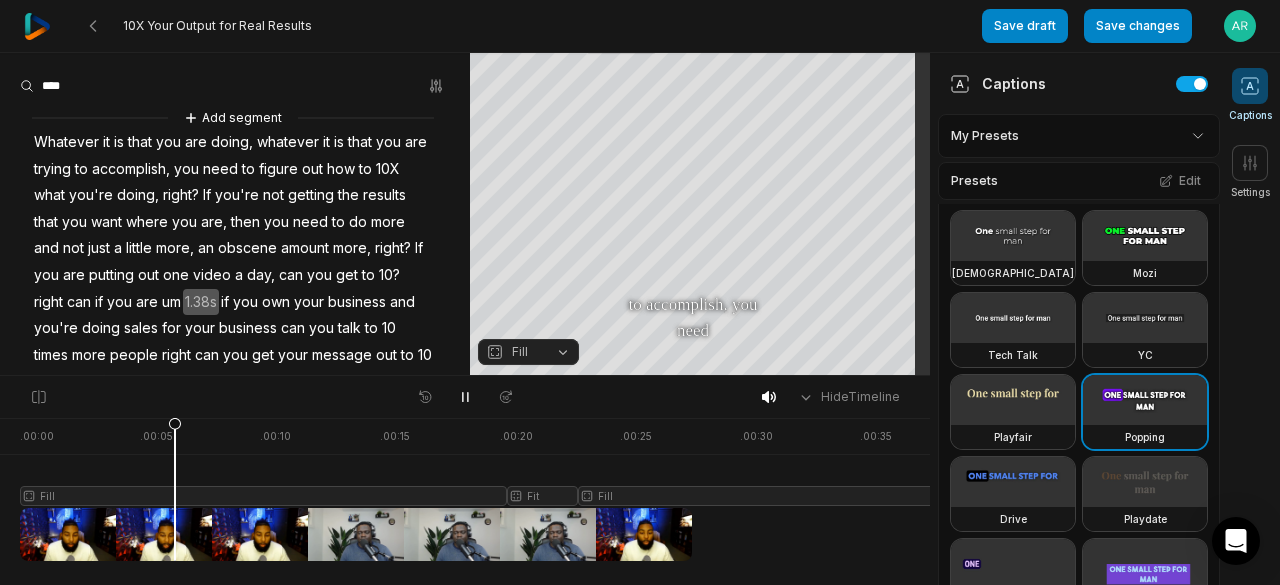 scroll, scrollTop: 0, scrollLeft: 0, axis: both 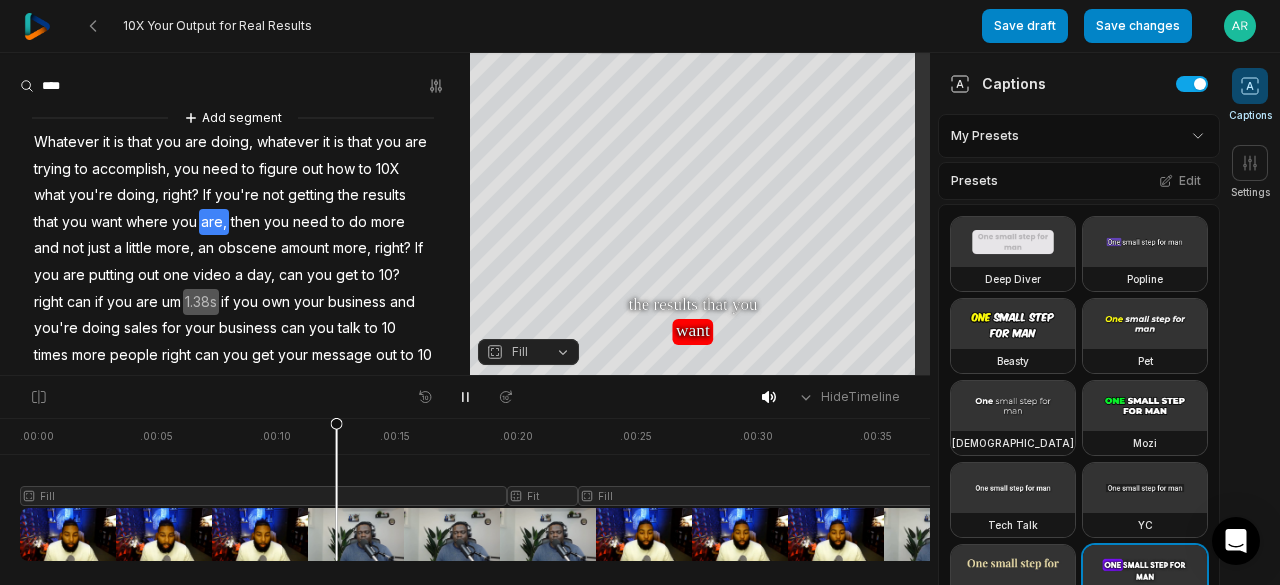 type 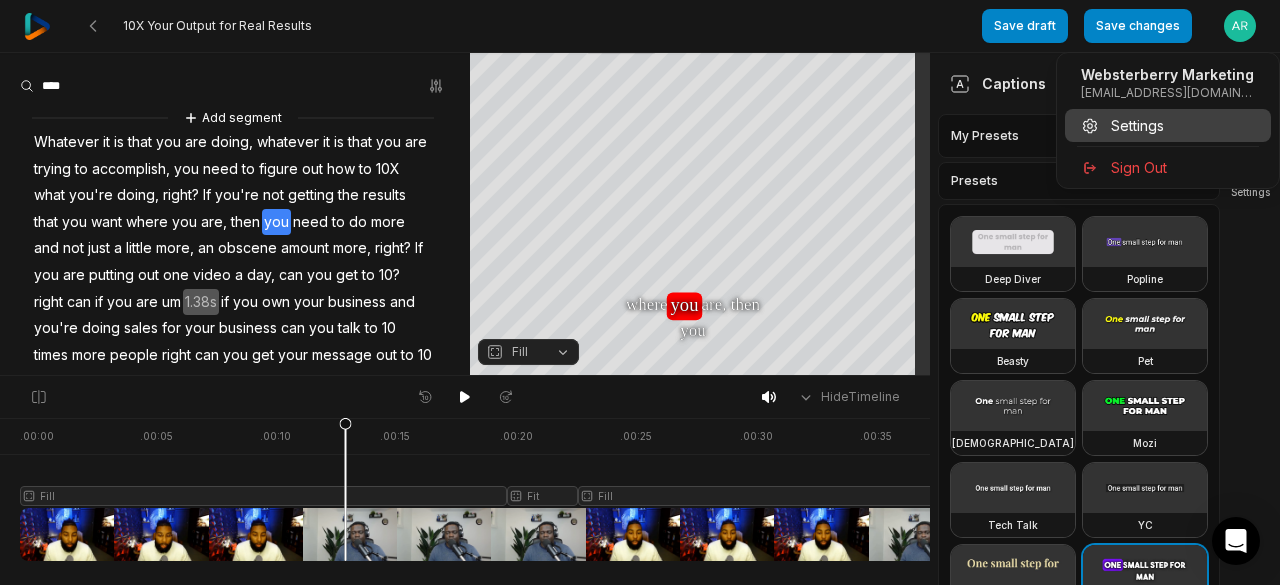 click on "Settings" at bounding box center [1137, 125] 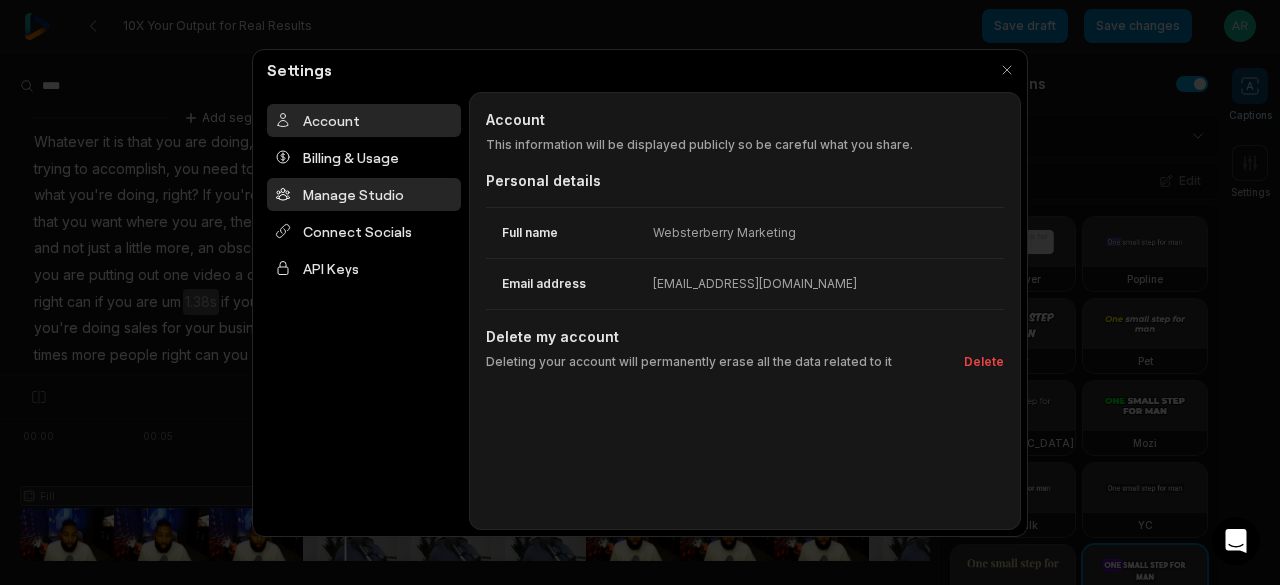 click on "Manage Studio" at bounding box center (364, 194) 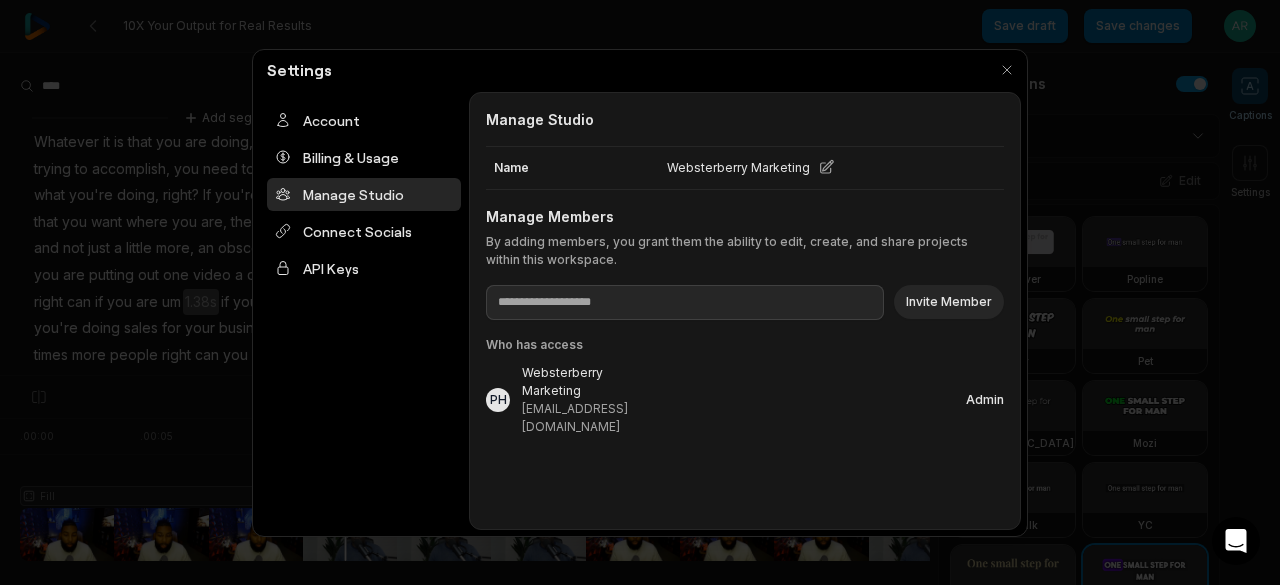 scroll, scrollTop: 0, scrollLeft: 0, axis: both 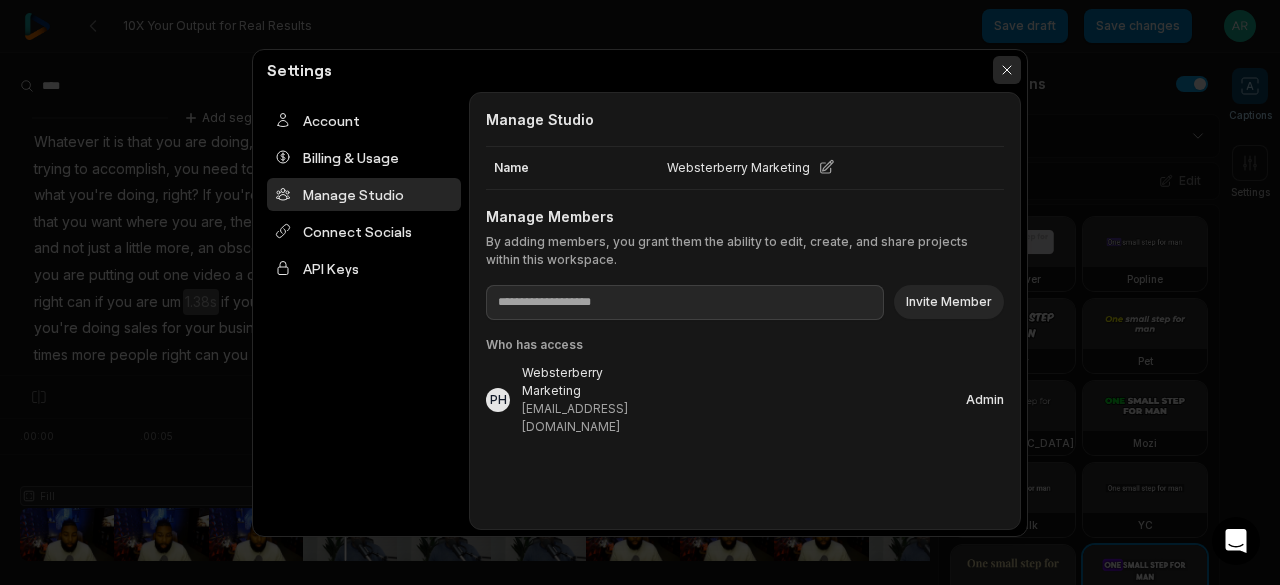 click at bounding box center (1007, 70) 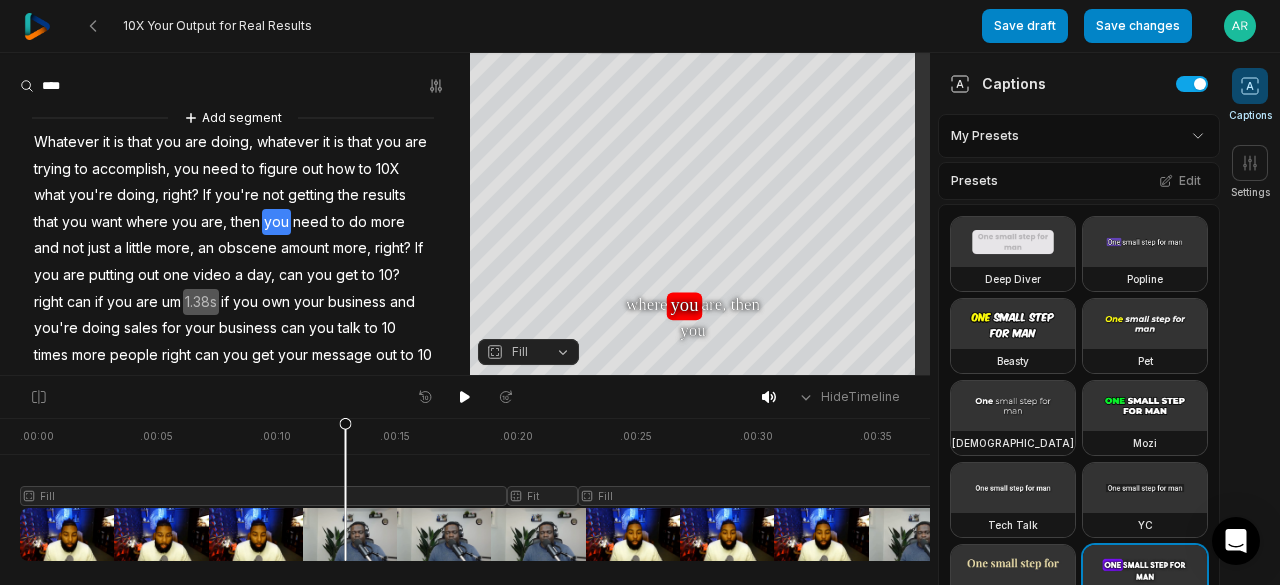 click 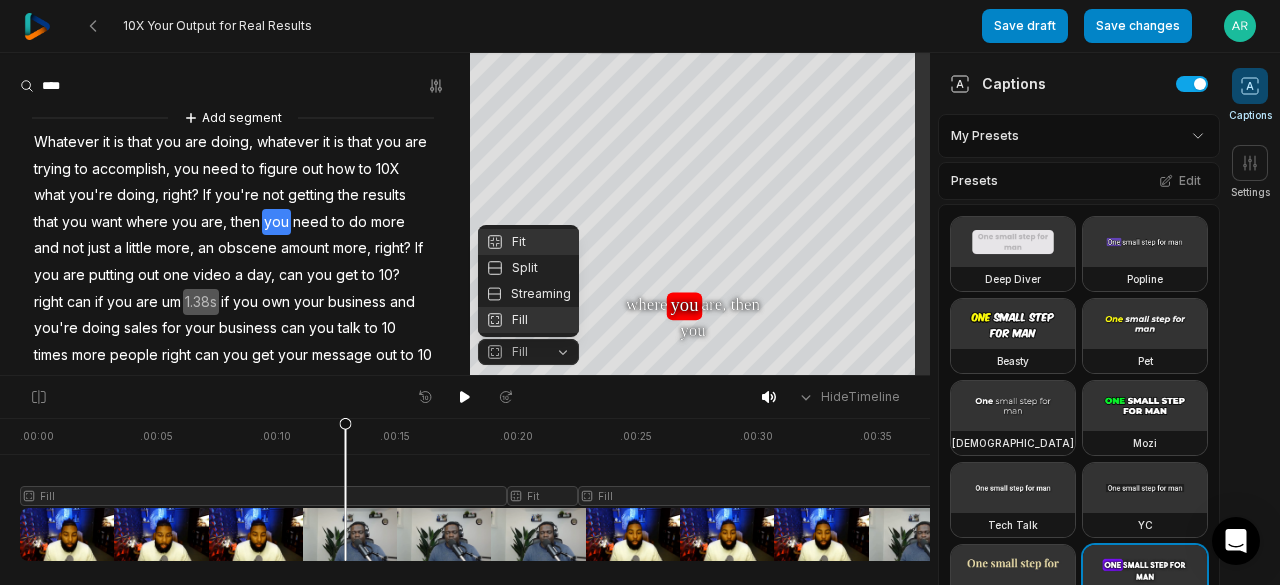click on "Fit" at bounding box center (528, 242) 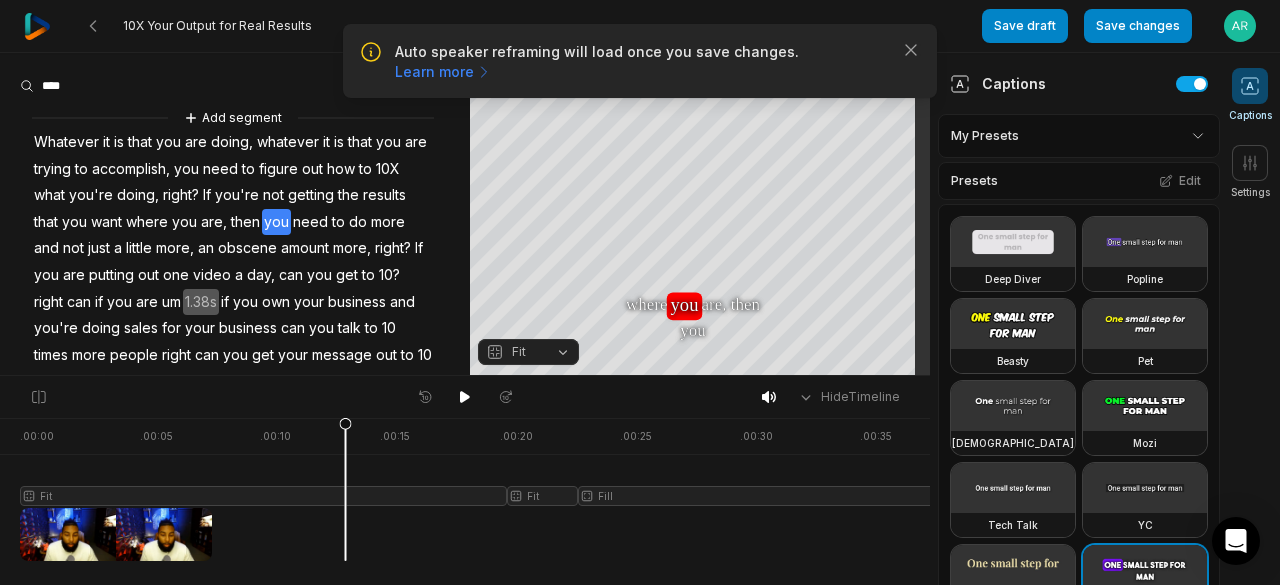 click on "Fit" at bounding box center [512, 352] 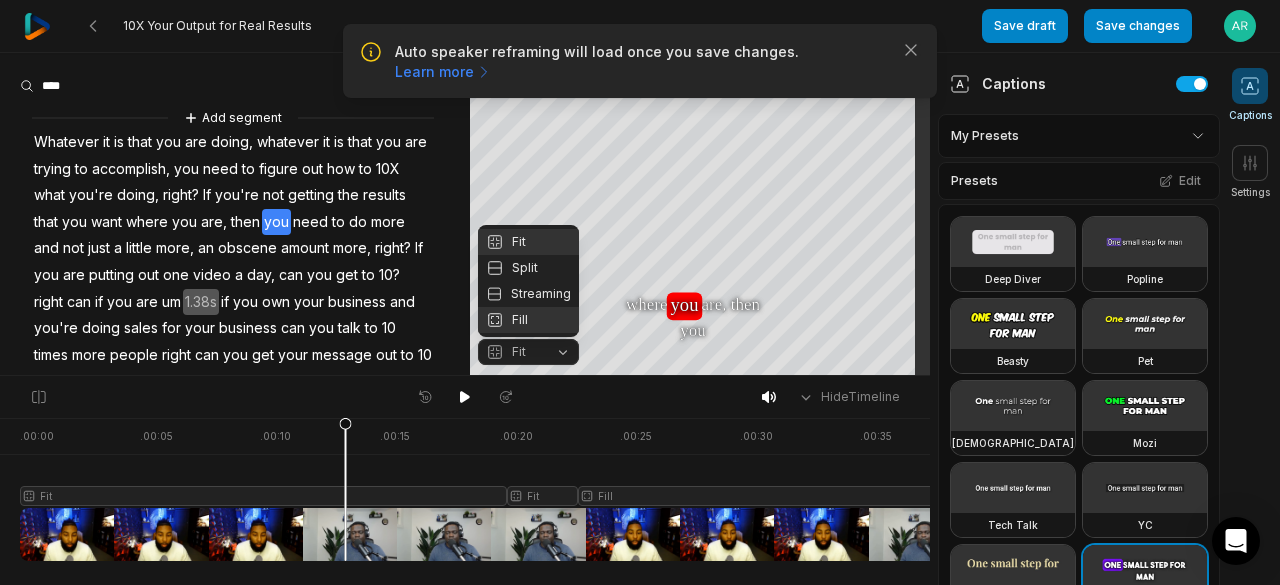 click on "Fill" at bounding box center [528, 320] 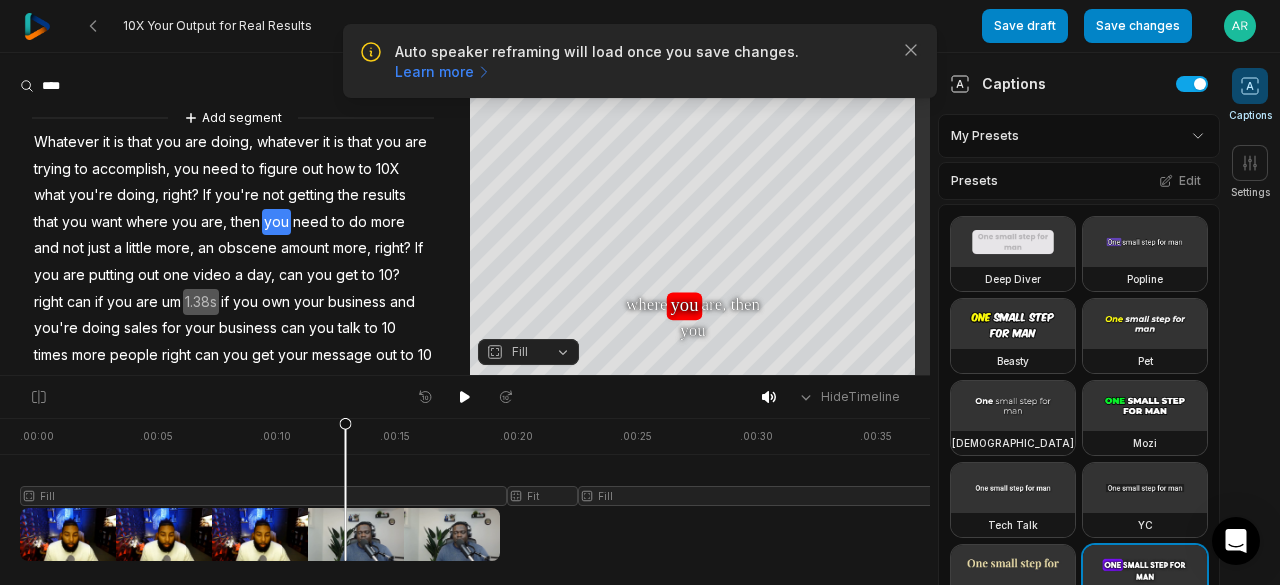 click on "Fill" at bounding box center [528, 352] 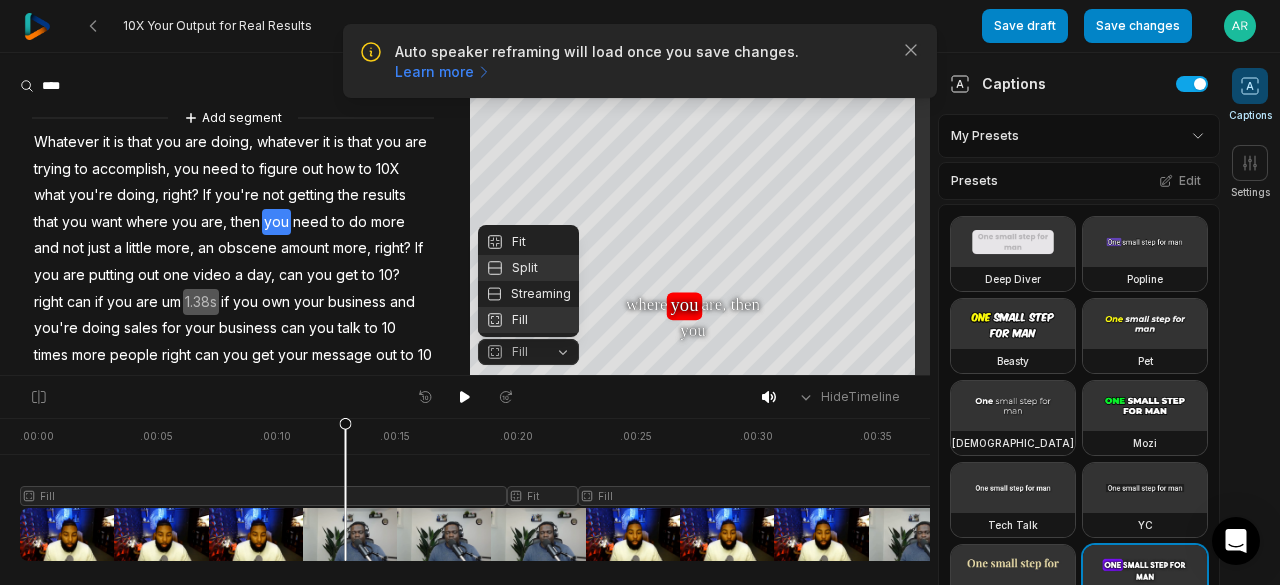click 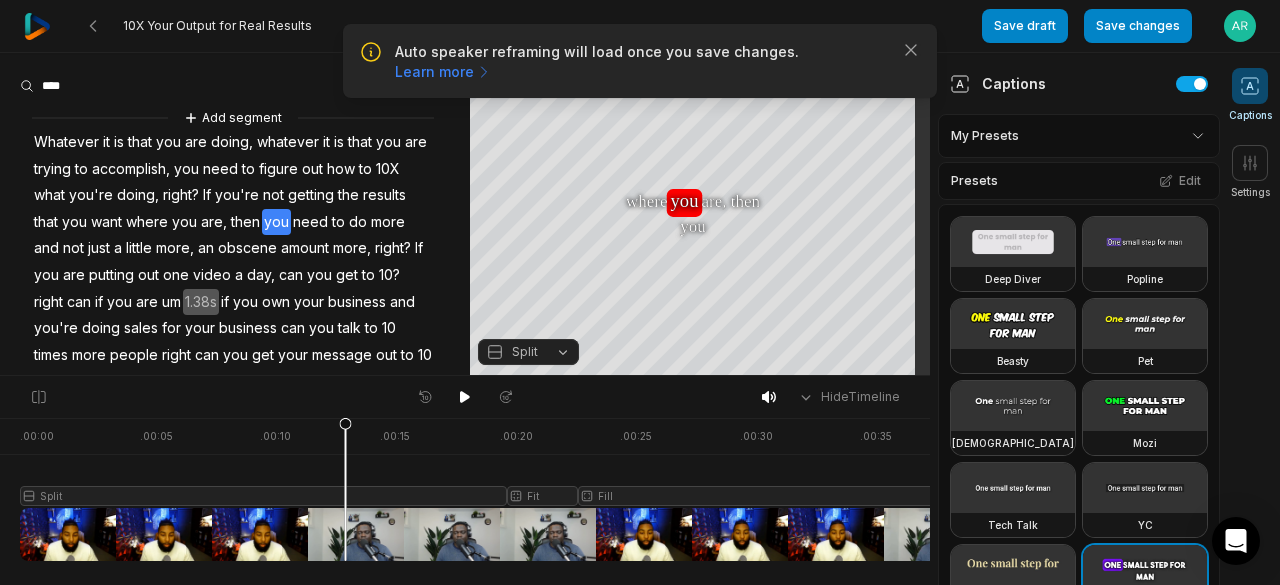 click on "Split" at bounding box center [525, 352] 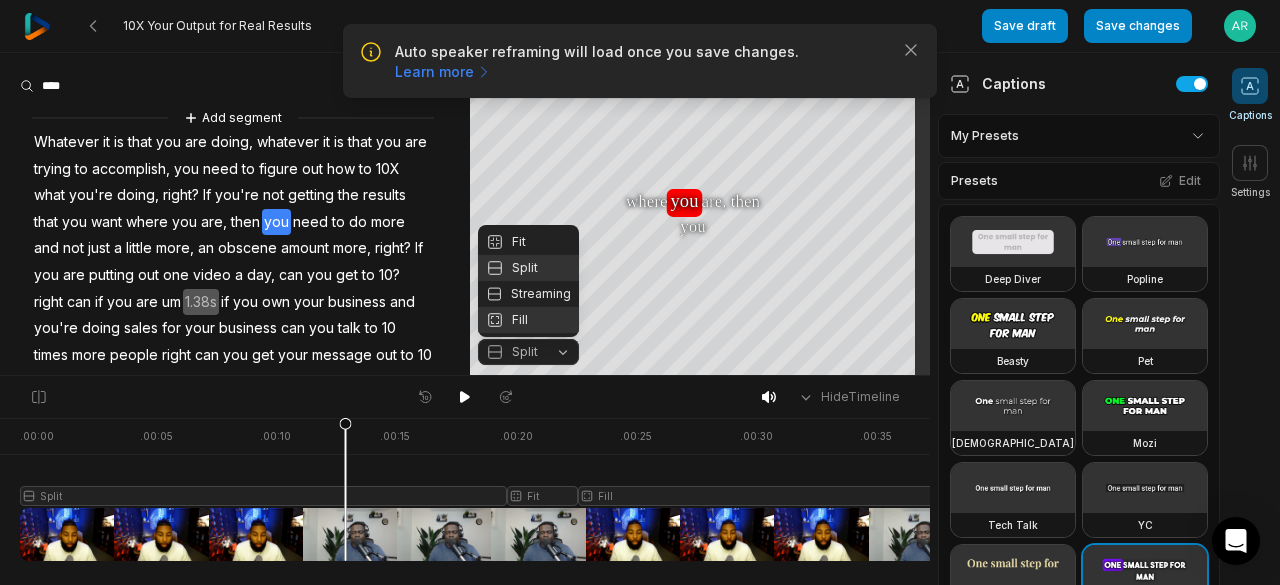 click on "Fill" at bounding box center [528, 320] 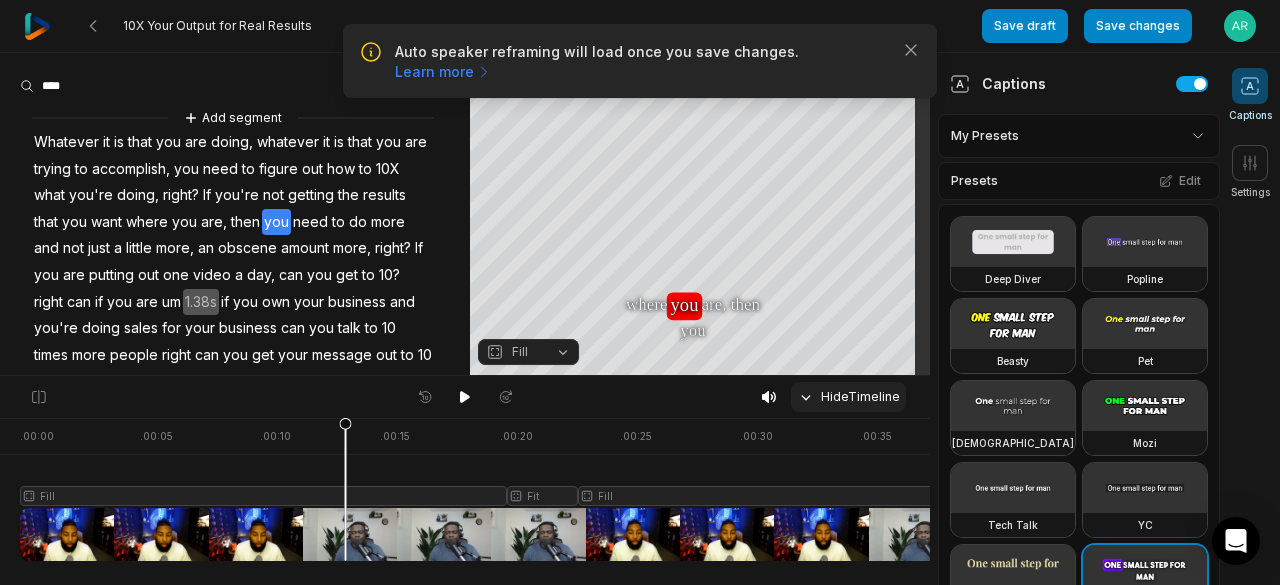 click on "Hide  Timeline" at bounding box center (848, 397) 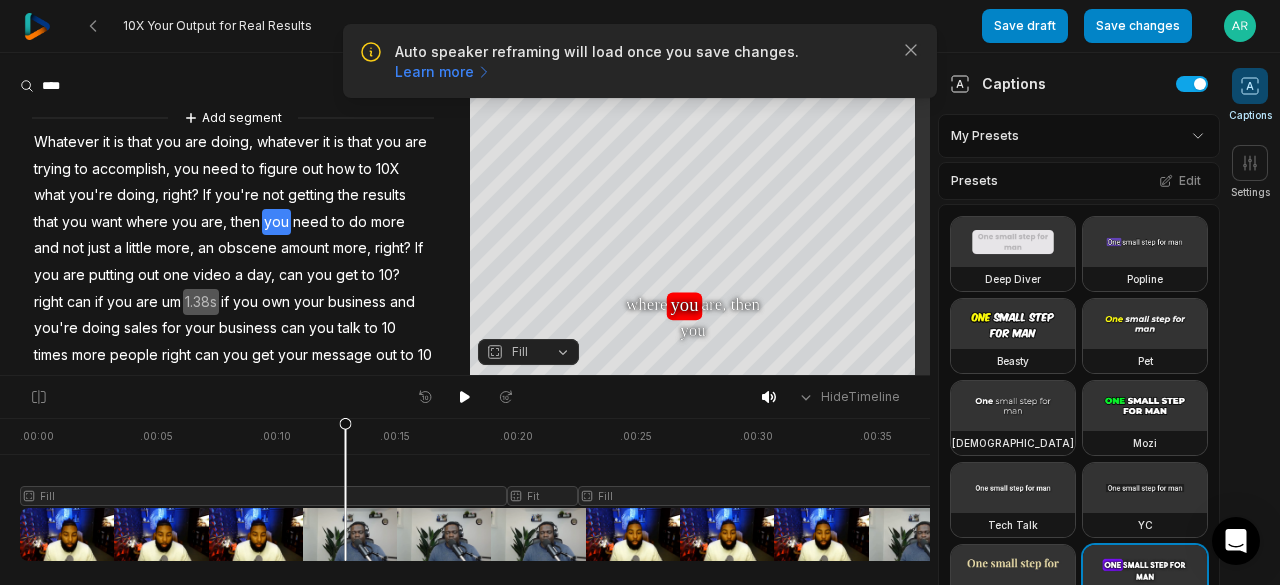 click on "Auto speaker reframing will load once you save changes.  Learn more  Close 10X Your Output for Real Results Save draft Save changes Open user menu Captions Settings Your browser does not support mp4 format. Your browser does not support mp4 format. Whatever Whatever   it it   is is   that that   you you are are   doing, doing,   whatever whatever   it it is is   that that   you you   are are   trying trying to to   accomplish, accomplish,   you you need need to to   figure figure   out out   how how   to to 10X 10X what what   you're you're   doing, doing, right? right? If If   you're you're   not not   getting getting the the   results results   that that   you you want want where where   you you you   are, are,   then then you you need need   to to   do do   more more   and and not not just just   a a   little little   more, more,   an an obscene obscene   amount amount more, more,   right? right? If If   you you   are are   putting putting   out out one one     a" at bounding box center (640, 292) 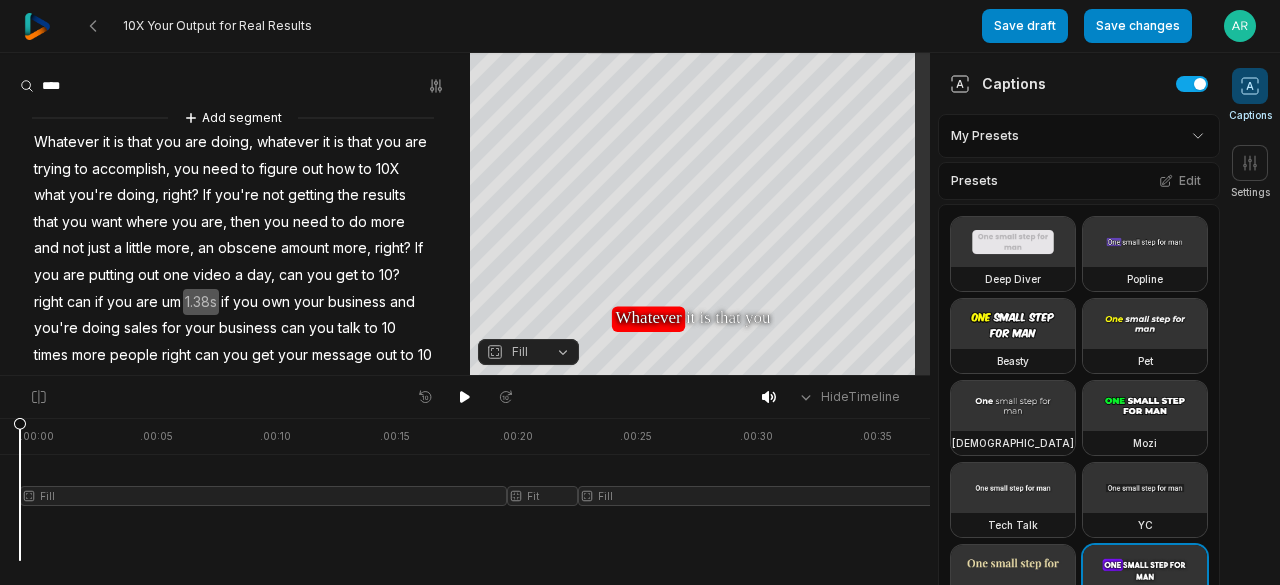 scroll, scrollTop: 0, scrollLeft: 0, axis: both 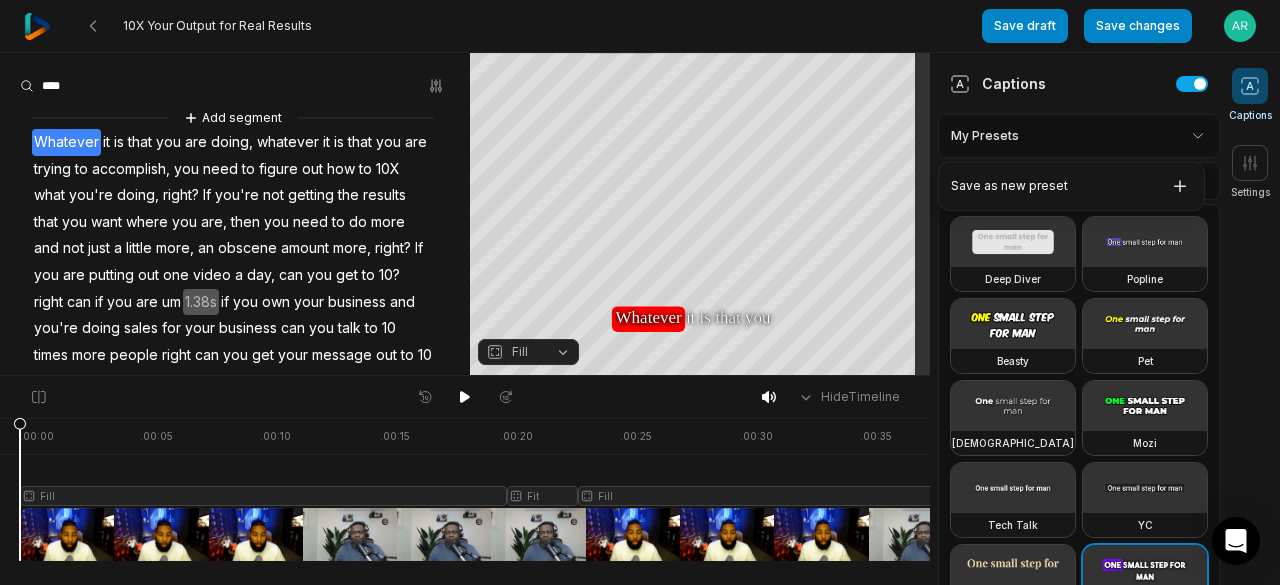 click on "10X Your Output for Real Results Save draft Save changes Open user menu Captions Settings Your browser does not support mp4 format. Your browser does not support mp4 format. Whatever Whatever Whatever   it it   is is   that that   you you are are   doing, doing,   whatever whatever   it it is is   that that   you you   are are   trying trying to to   accomplish, accomplish,   you you need need to to   figure figure   out out   how how   to to 10X 10X what what   you're you're   doing, doing, right? right? If If   you're you're   not not   getting getting the the   results results   that that   you you want want where where   you you   are, are,   then then you you need need   to to   do do   more more   and and not not just just   a a   little little   more, more,   an an obscene obscene   amount amount more, more,   right? right? If If   you you   are are   putting putting   out out one one   video video   a a   day, day,   can can you you get get   to to   10?" at bounding box center [640, 292] 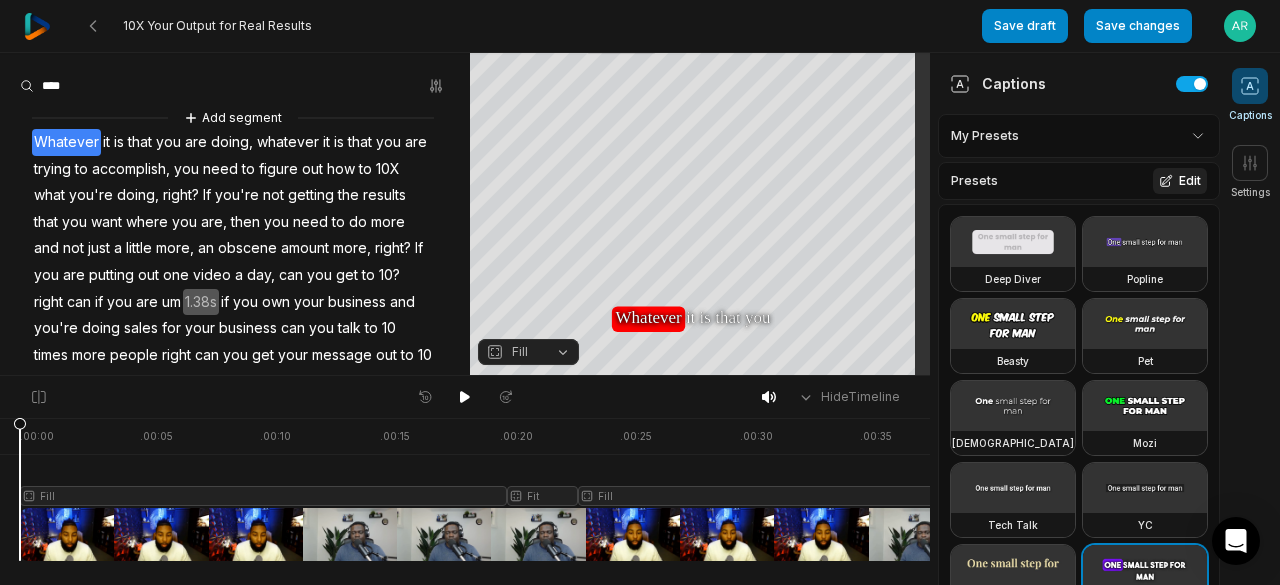 click on "Edit" at bounding box center [1180, 181] 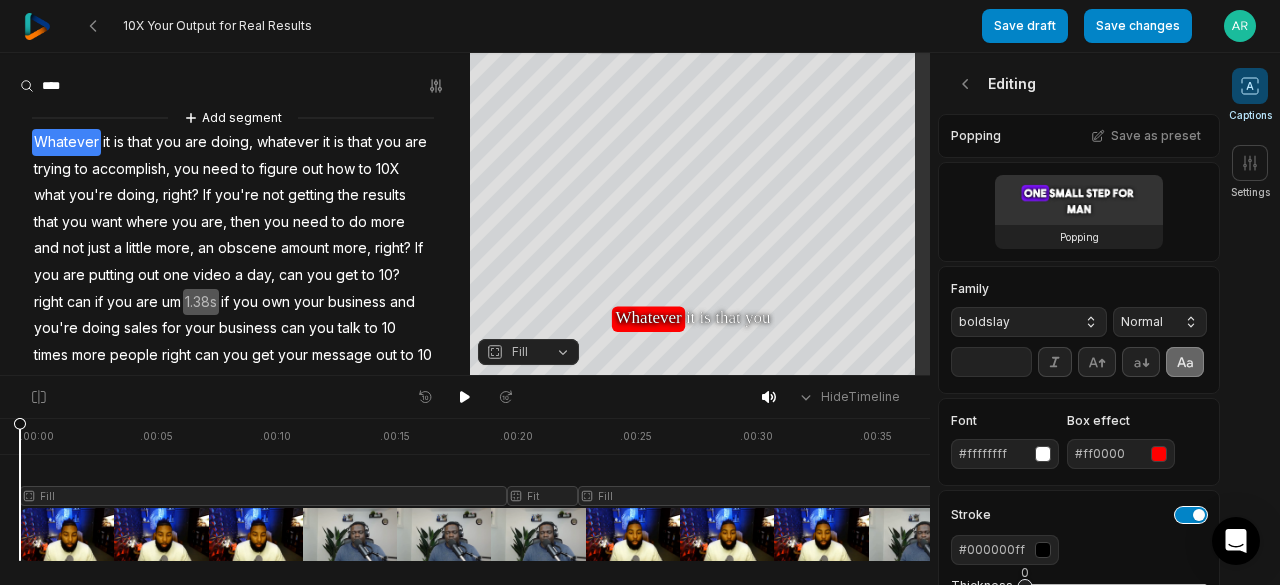 click at bounding box center [1191, 515] 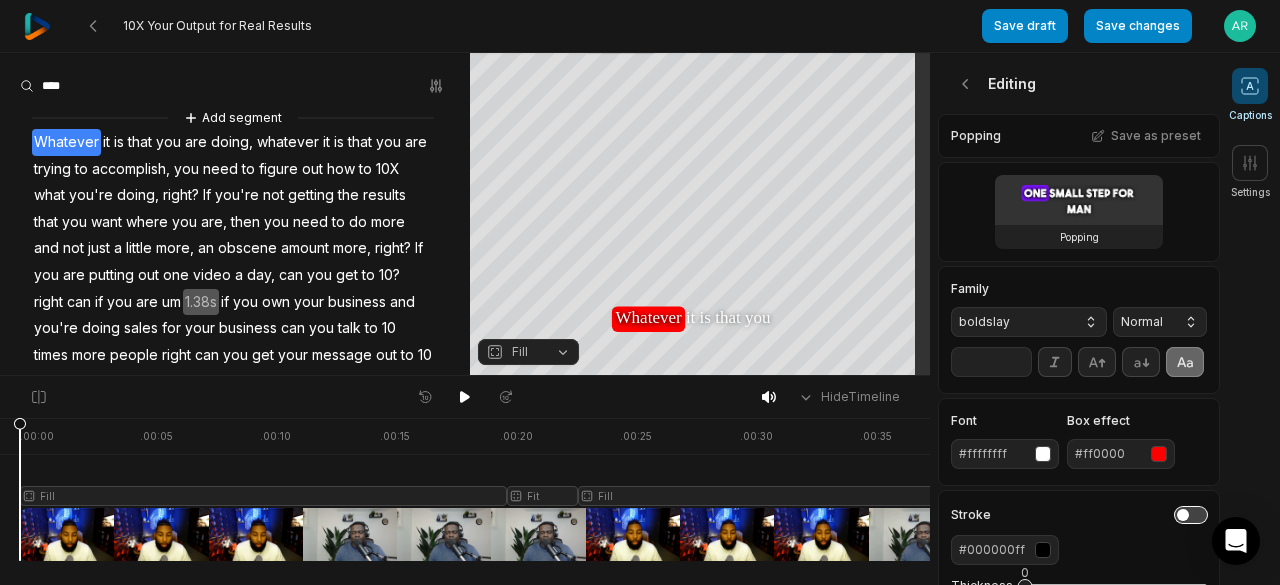 scroll, scrollTop: 0, scrollLeft: 0, axis: both 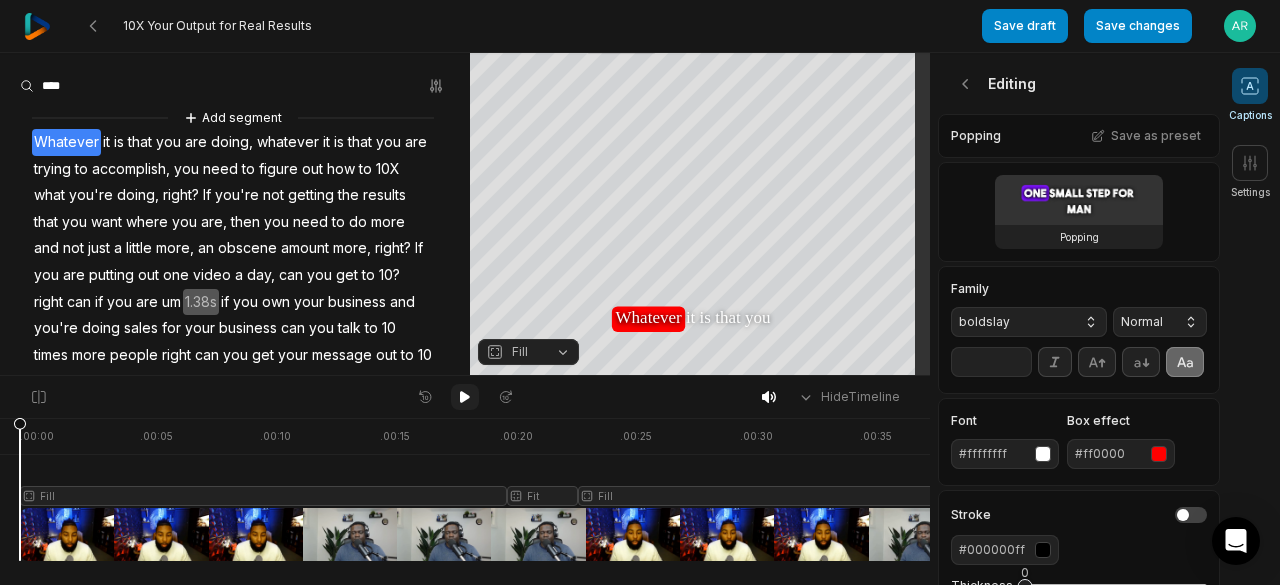 click 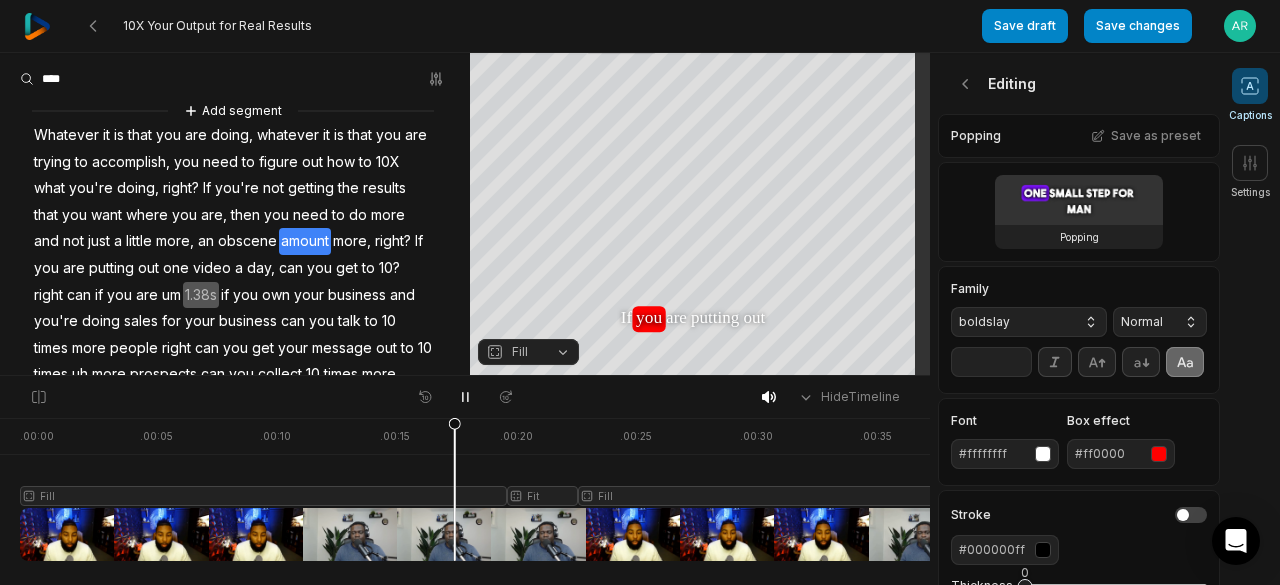 scroll, scrollTop: 0, scrollLeft: 0, axis: both 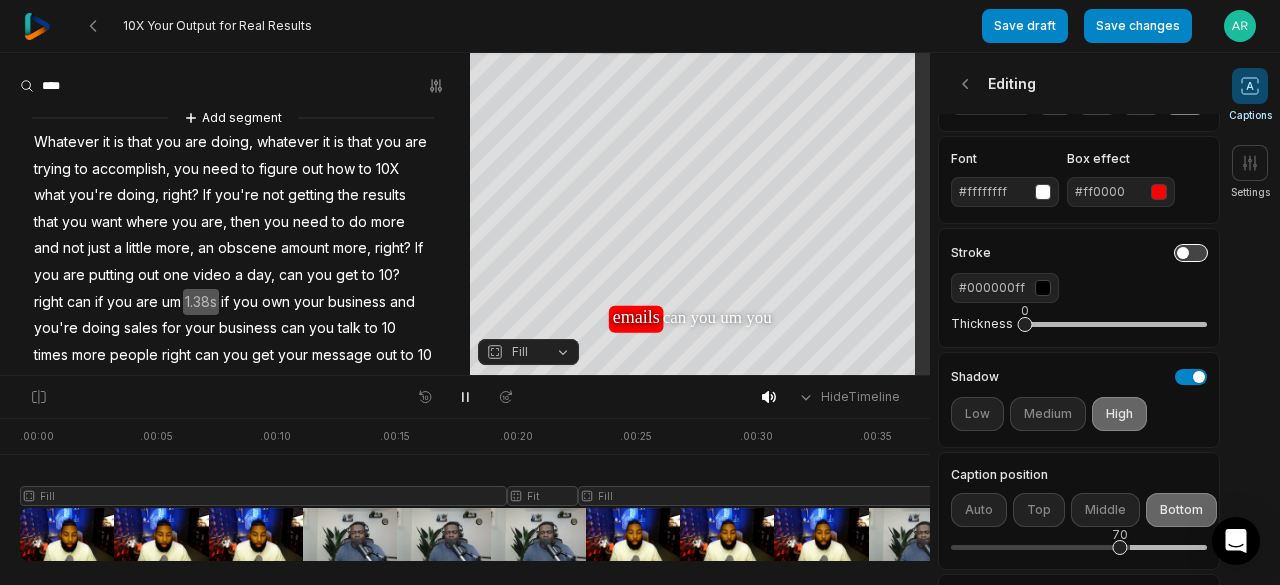 click at bounding box center (1191, 253) 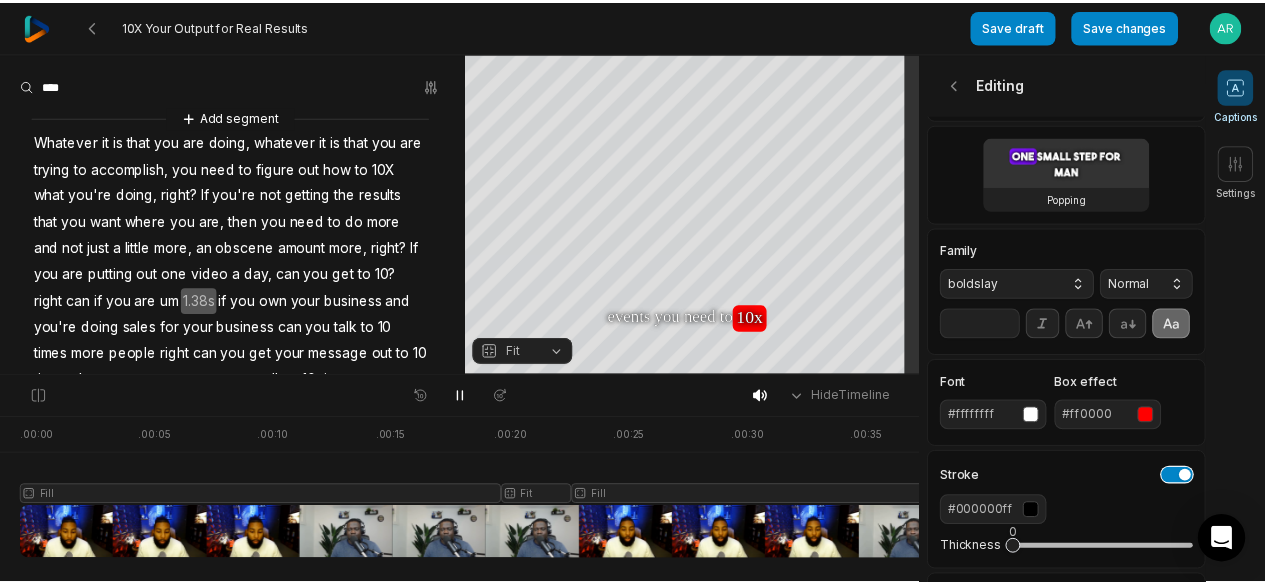 scroll, scrollTop: 0, scrollLeft: 0, axis: both 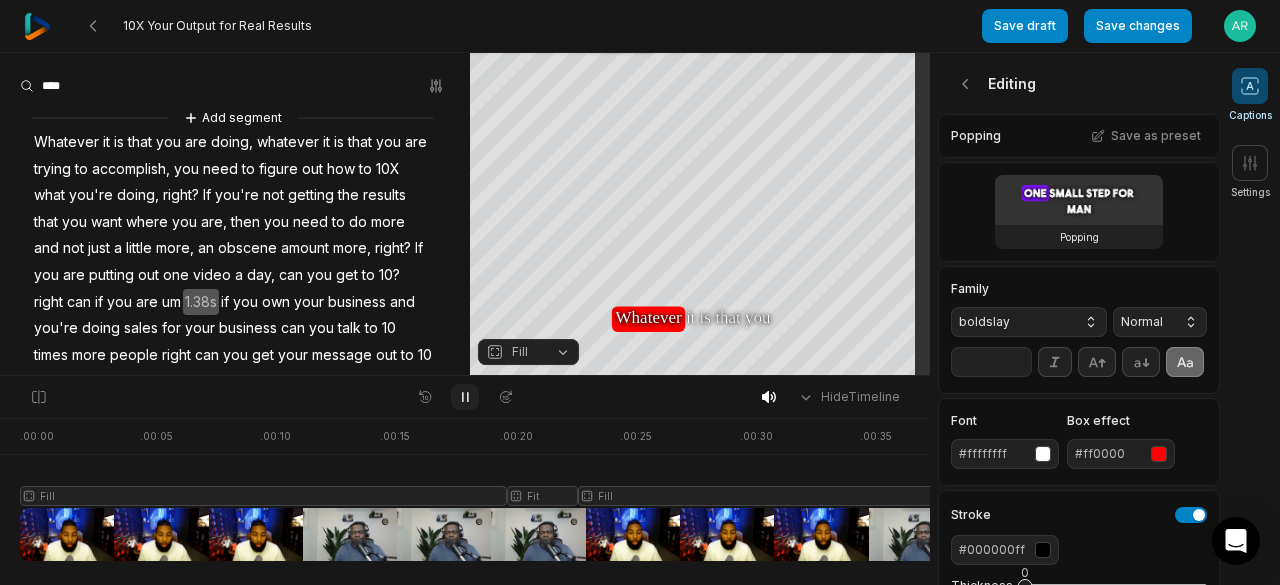 click 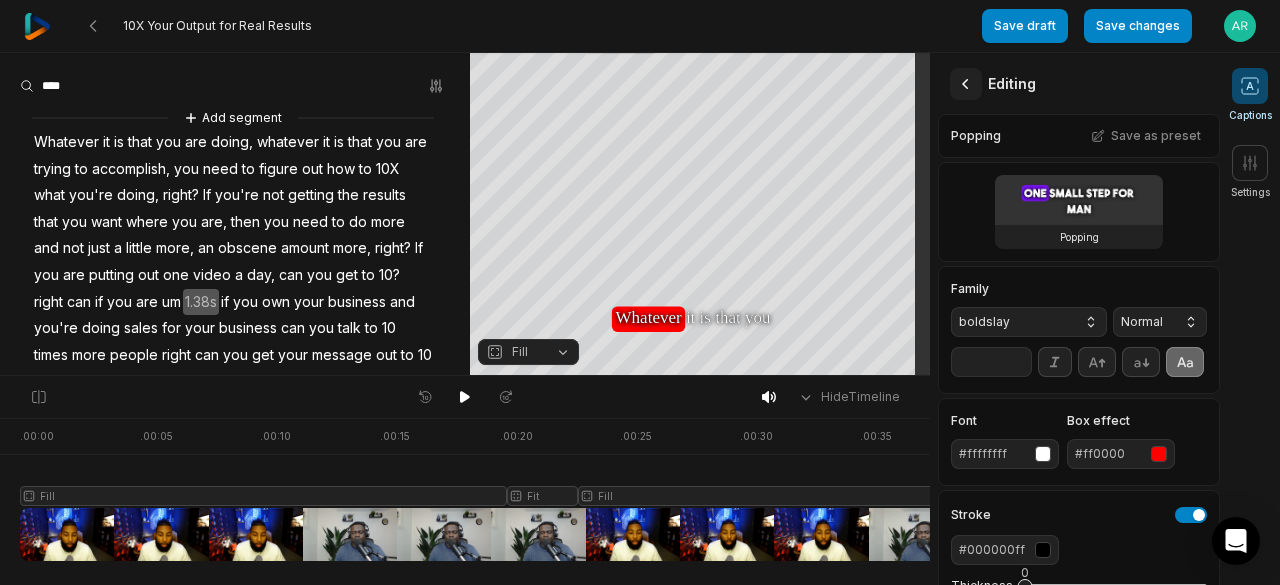 click 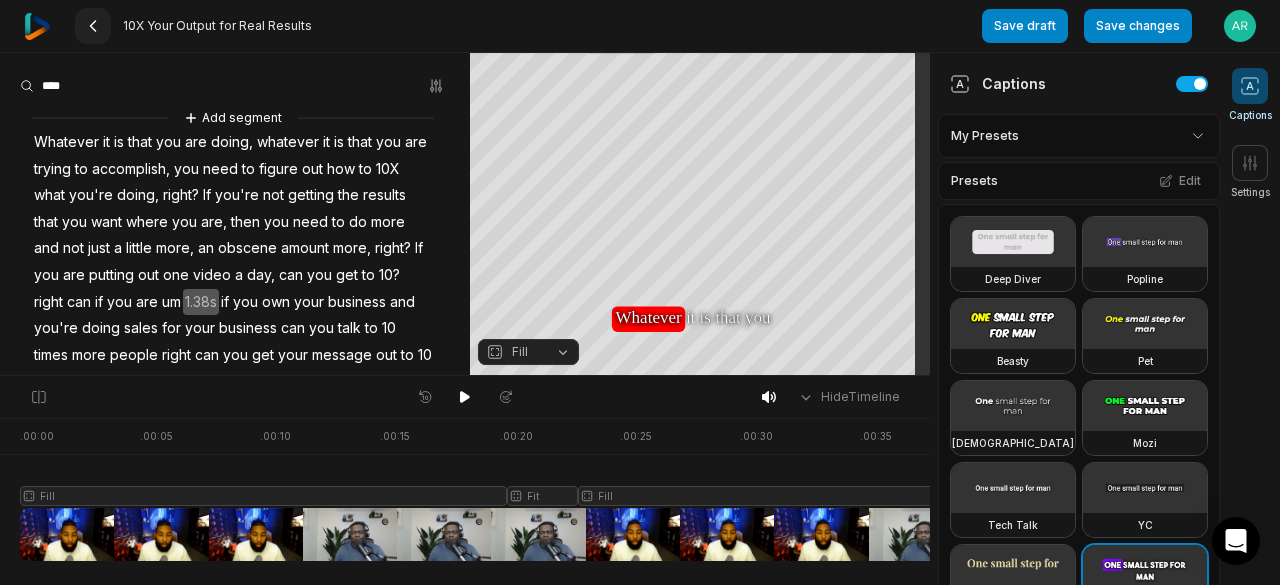 click at bounding box center [93, 26] 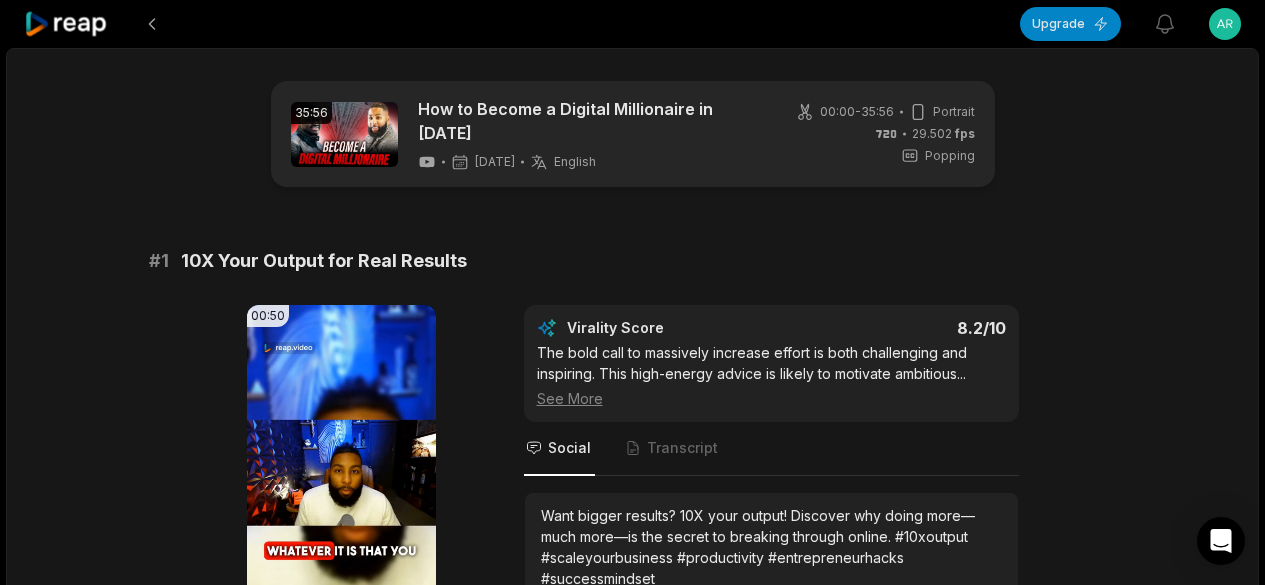 scroll, scrollTop: 0, scrollLeft: 0, axis: both 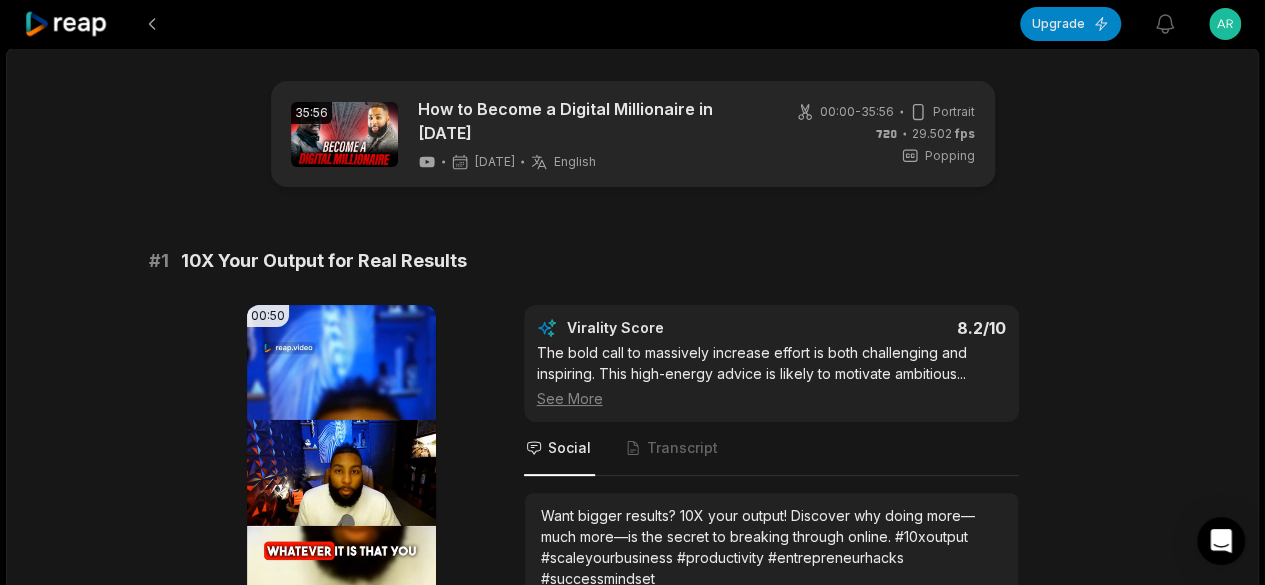 click at bounding box center (344, 134) 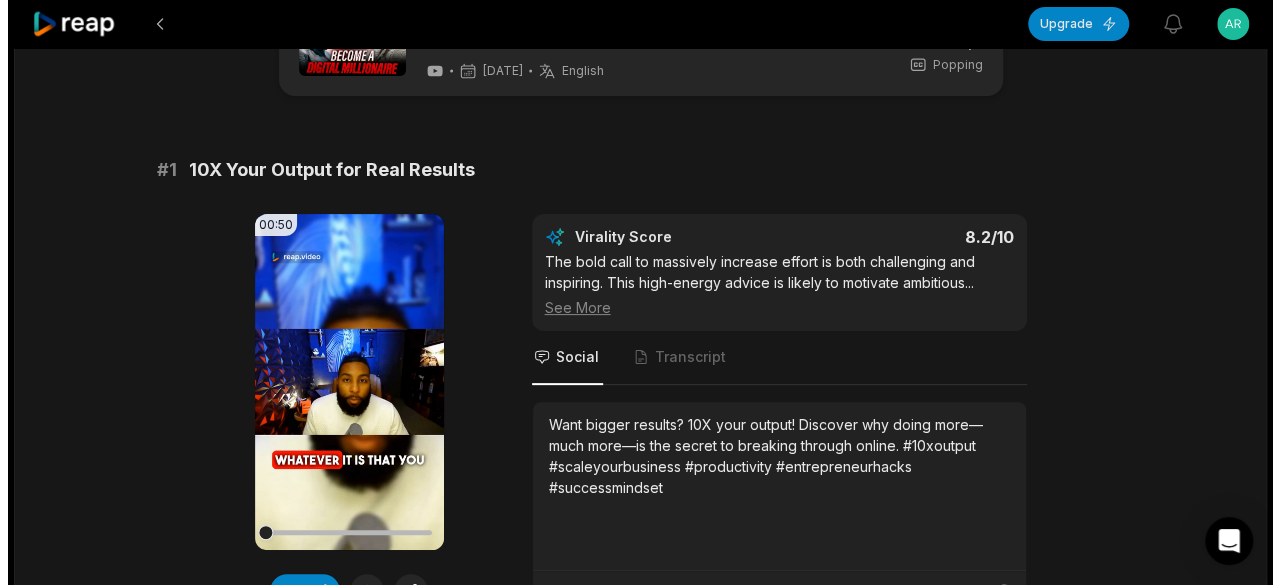 scroll, scrollTop: 0, scrollLeft: 0, axis: both 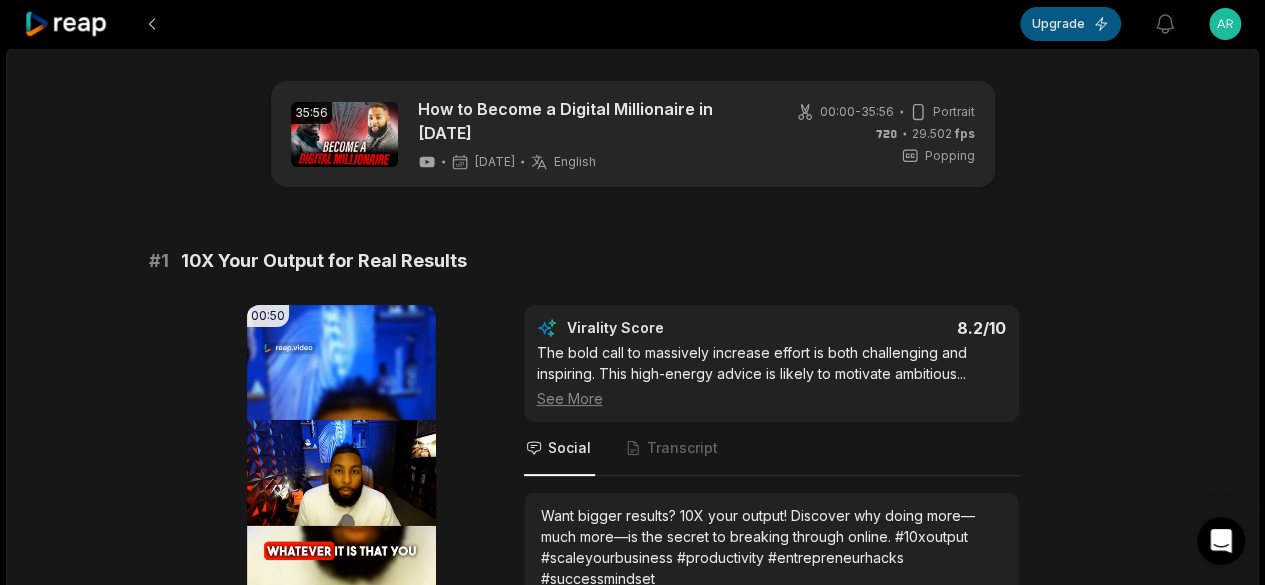 click on "Upgrade" at bounding box center [1070, 24] 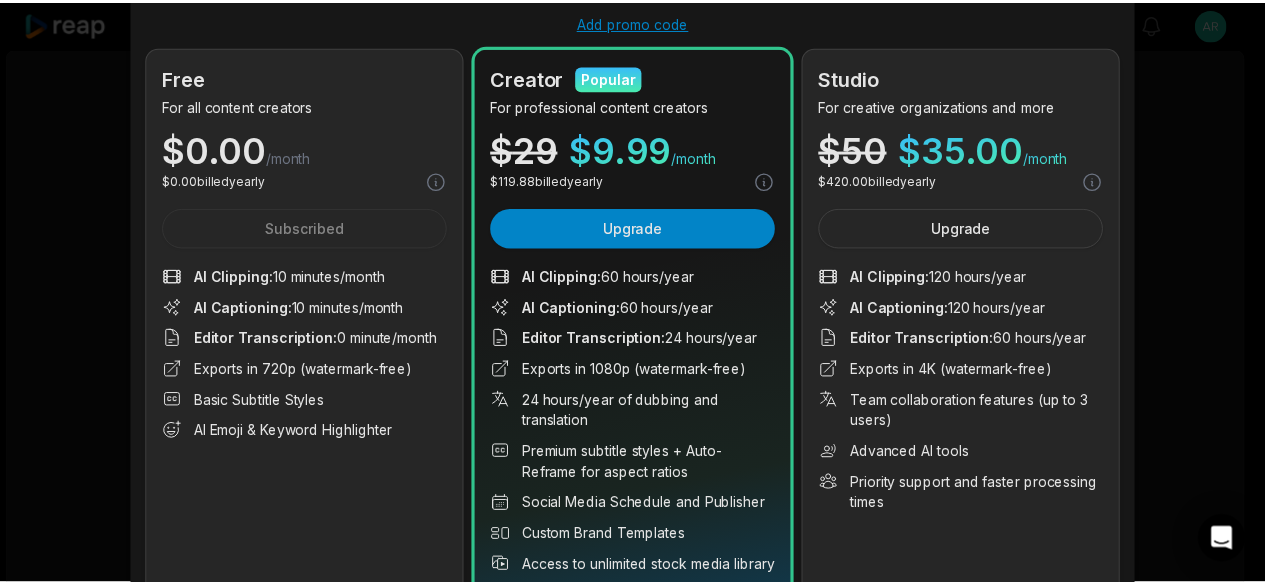 scroll, scrollTop: 138, scrollLeft: 0, axis: vertical 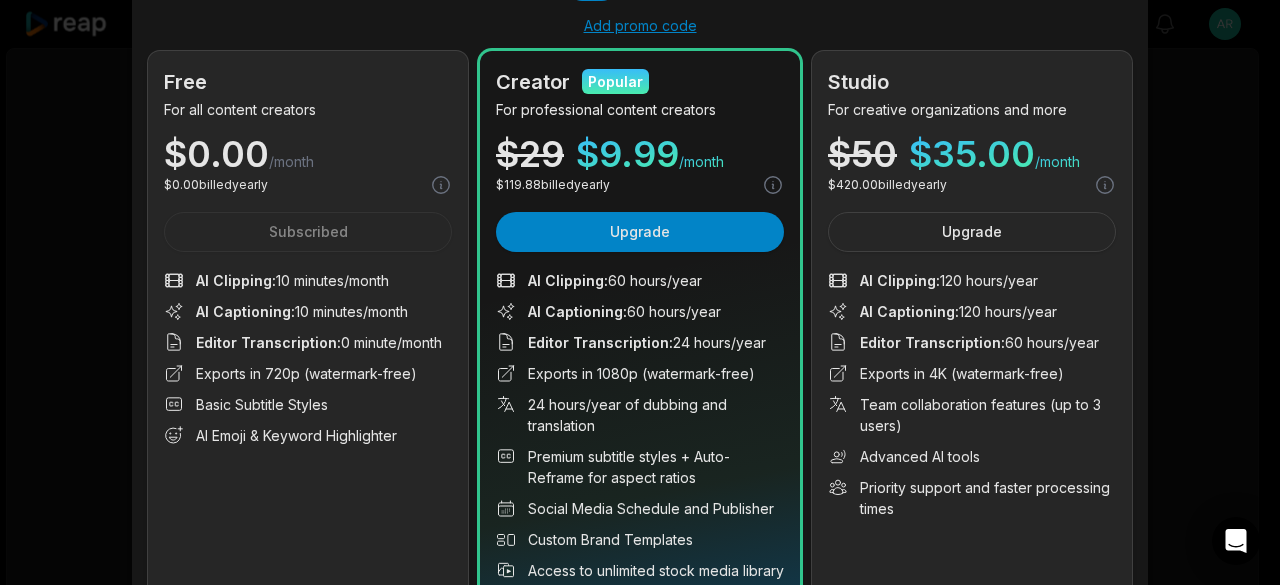 click on "Upgrade your plan Monthly Use setting Yearly Save up to 40% Add promo code Free For all content creators $ 0.00 /month $ 0.00  billed  yearly Subscribed AI Clipping :  10 minutes/month AI Captioning :  10 minutes/month Editor Transcription :  0 minute/month Exports in 720p (watermark-free) Basic Subtitle Styles AI Emoji & Keyword Highlighter   10 minutes of clipping,      10 minutes of captions and more Creator Popular For professional content creators $ 29 $ 9.99 /month $ 119.88  billed  yearly Upgrade AI Clipping :  60 hours/year AI Captioning :  60 hours/year Editor Transcription :  24 hours/year Exports in 1080p (watermark-free) 24 hours/year of dubbing and translation Premium subtitle styles + Auto-Reframe for aspect ratios Social Media Schedule and Publisher Custom Brand Templates Access to unlimited stock media library   60 hours of clipping,      60 hours of captions and more Studio For creative organizations and more $ 50 $ 35.00 /month $ 420.00  billed  yearly Upgrade AI Clipping :  120 hours/year :" at bounding box center [640, 284] 